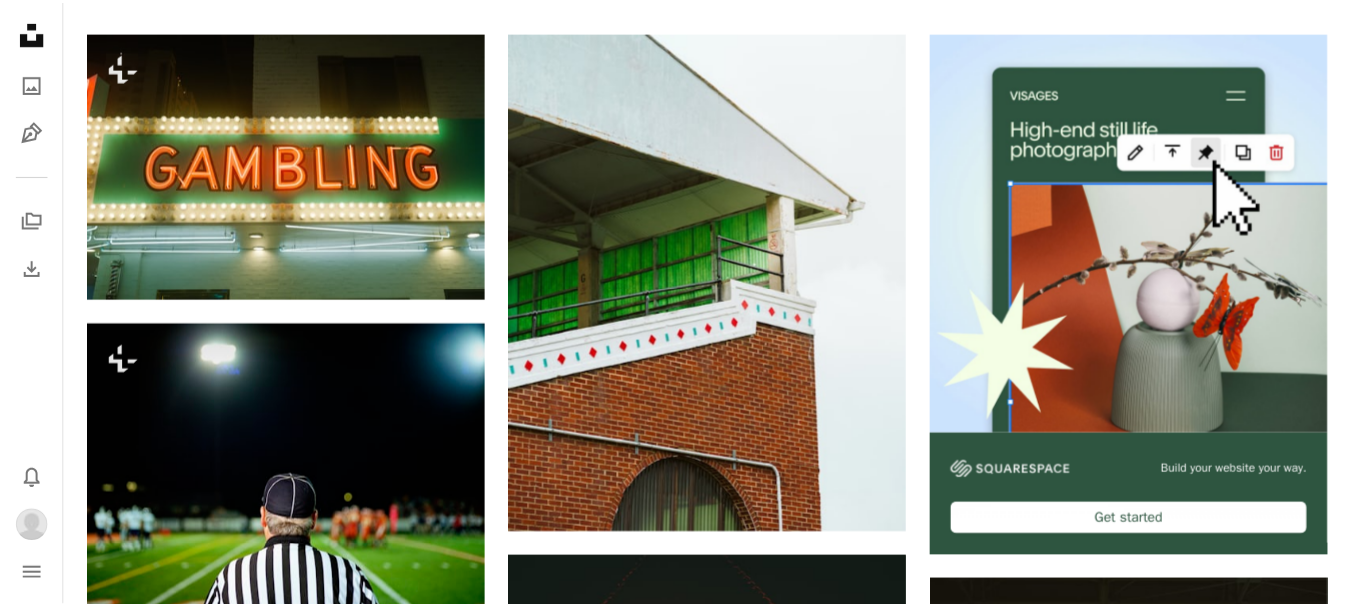 scroll, scrollTop: 280, scrollLeft: 0, axis: vertical 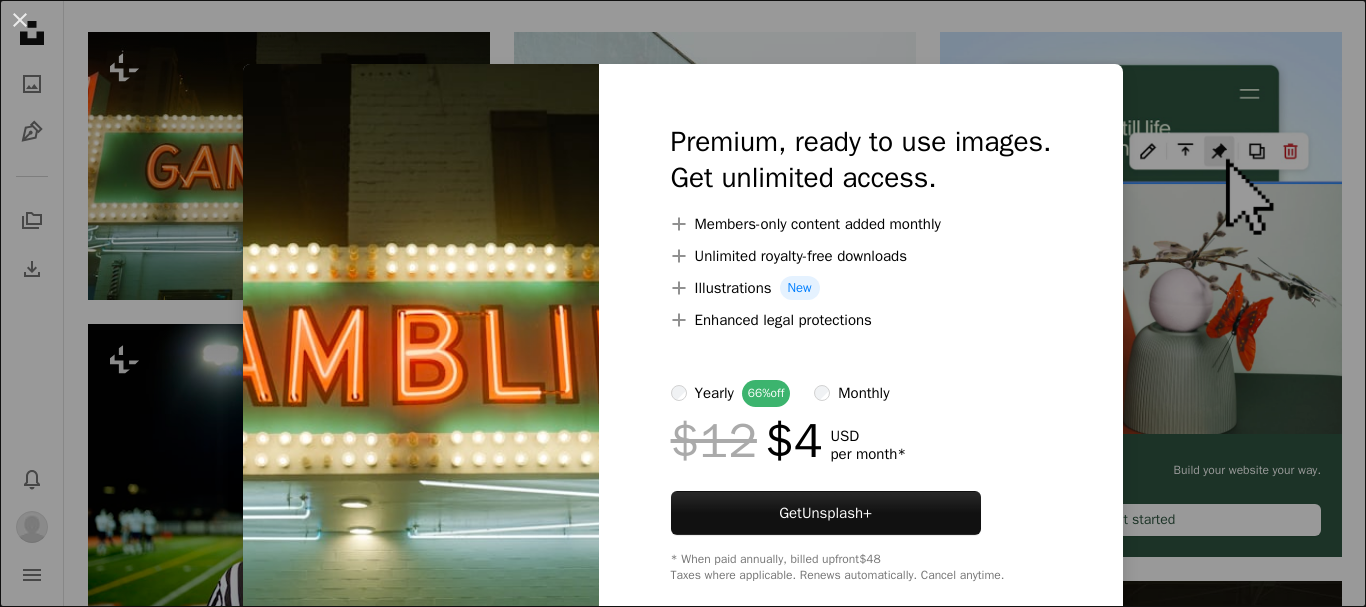 click on "An X shape Premium, ready to use images. Get unlimited access. A plus sign Members-only content added monthly A plus sign Unlimited royalty-free downloads A plus sign Illustrations  New A plus sign Enhanced legal protections yearly 66%  off monthly $12   $4 USD per month * Get  Unsplash+ * When paid annually, billed upfront  $48 Taxes where applicable. Renews automatically. Cancel anytime." at bounding box center [683, 303] 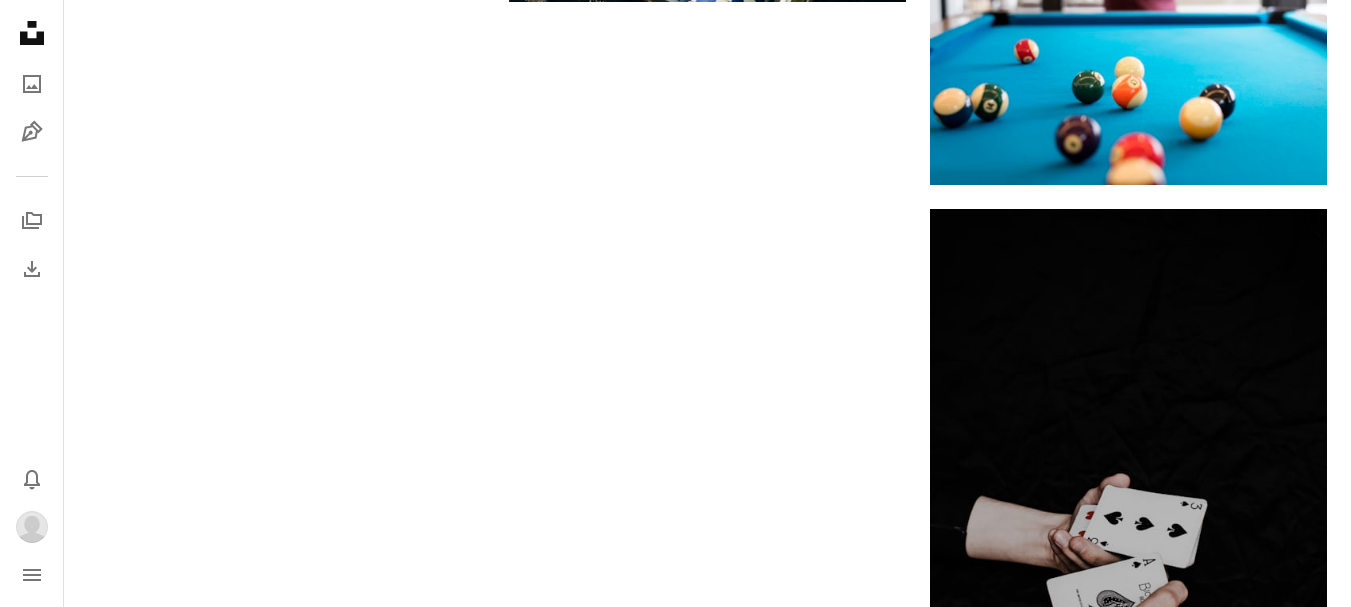 scroll, scrollTop: 2098, scrollLeft: 0, axis: vertical 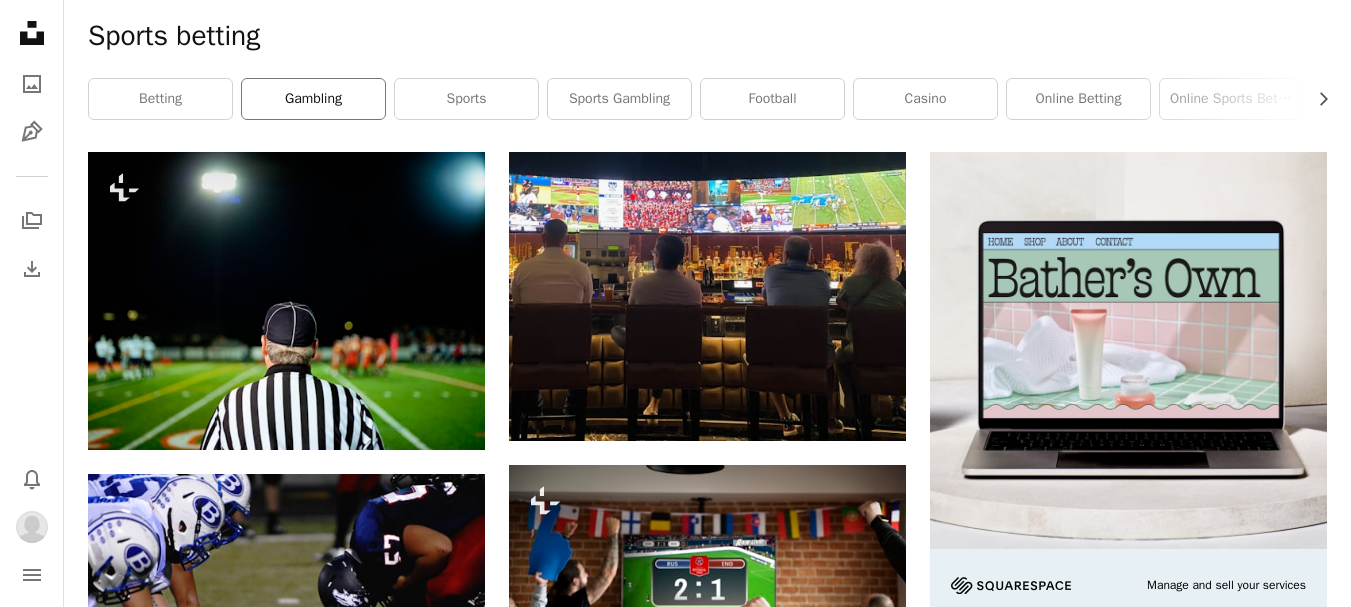 click on "gambling" at bounding box center (313, 99) 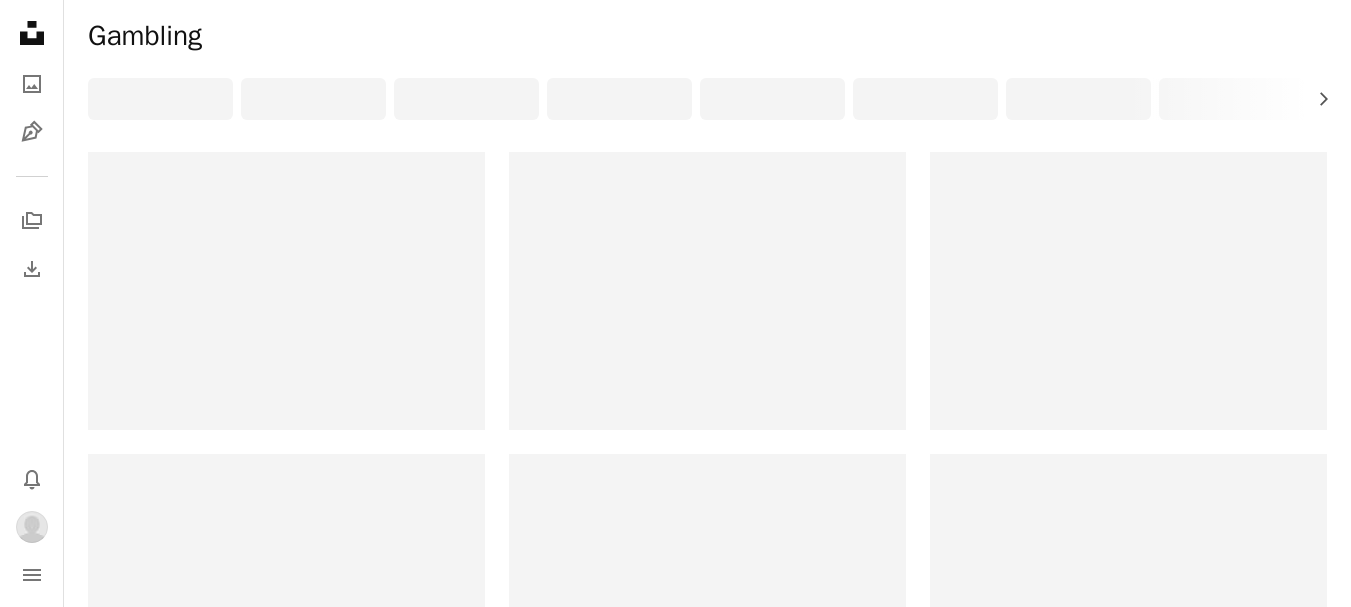 scroll, scrollTop: 0, scrollLeft: 0, axis: both 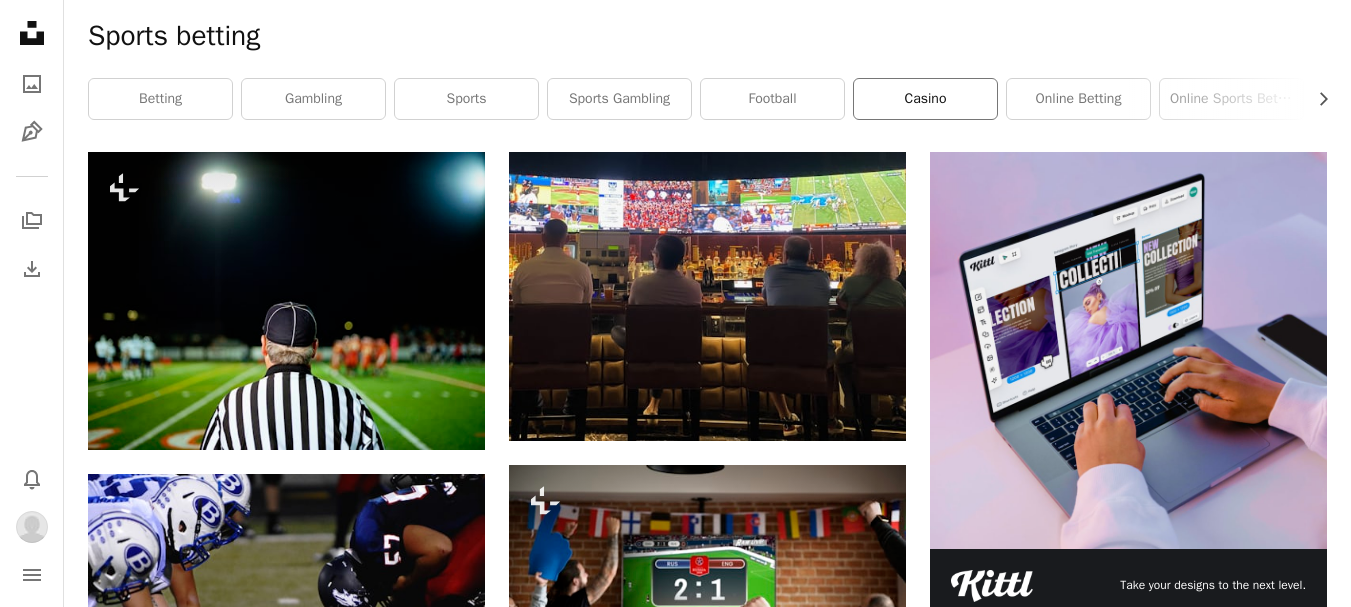 click on "casino" at bounding box center (925, 99) 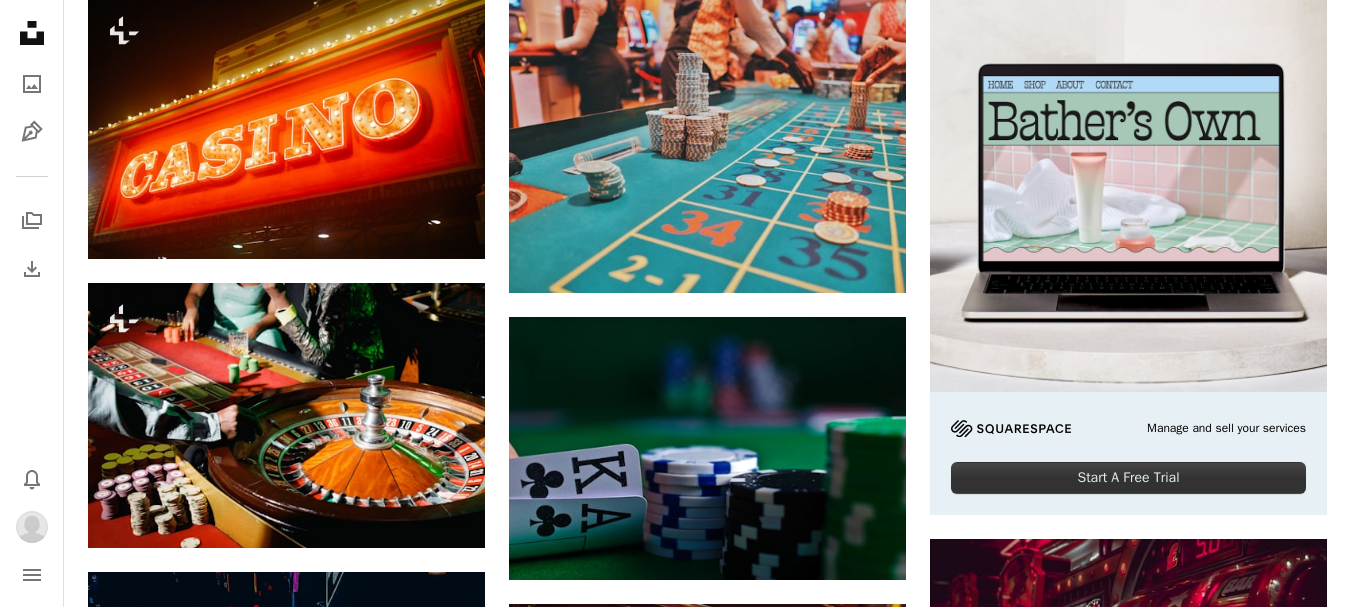 scroll, scrollTop: 320, scrollLeft: 0, axis: vertical 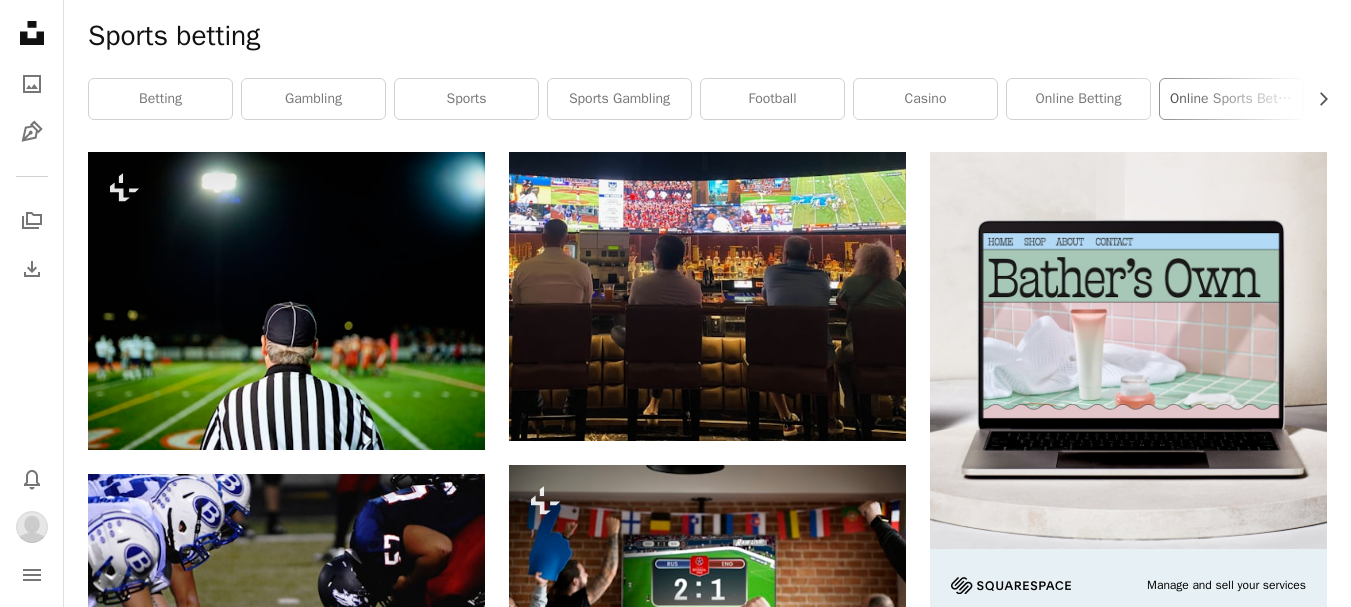 click on "online sports betting" at bounding box center (1231, 99) 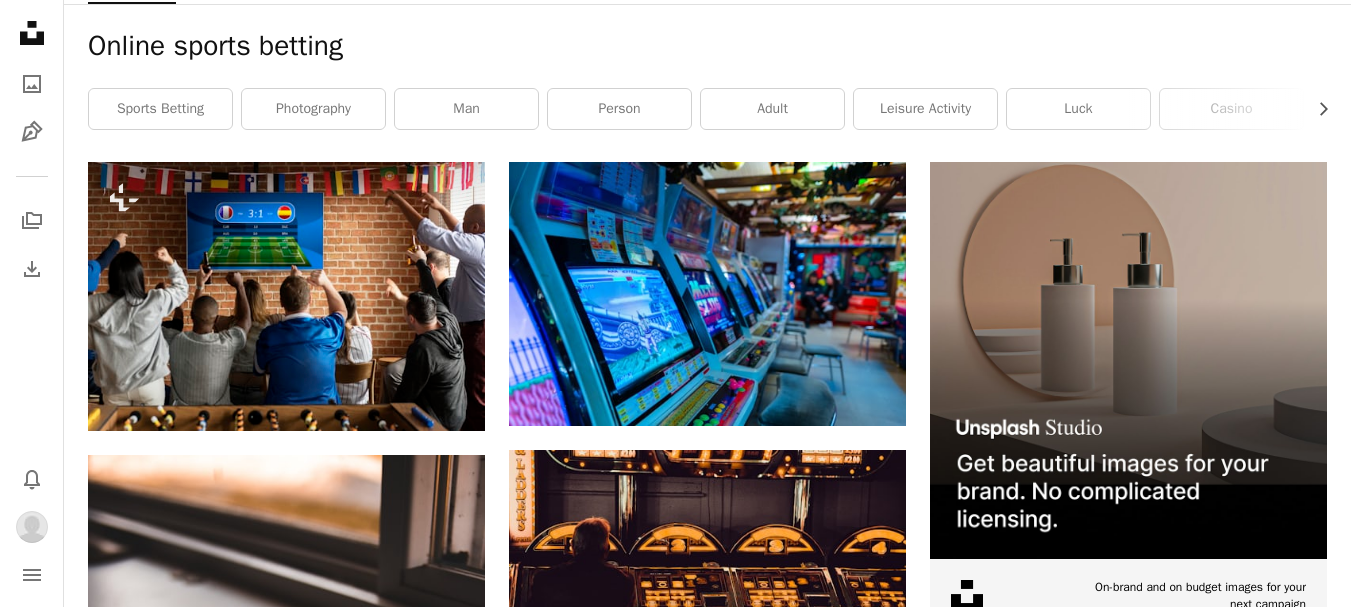 scroll, scrollTop: 160, scrollLeft: 0, axis: vertical 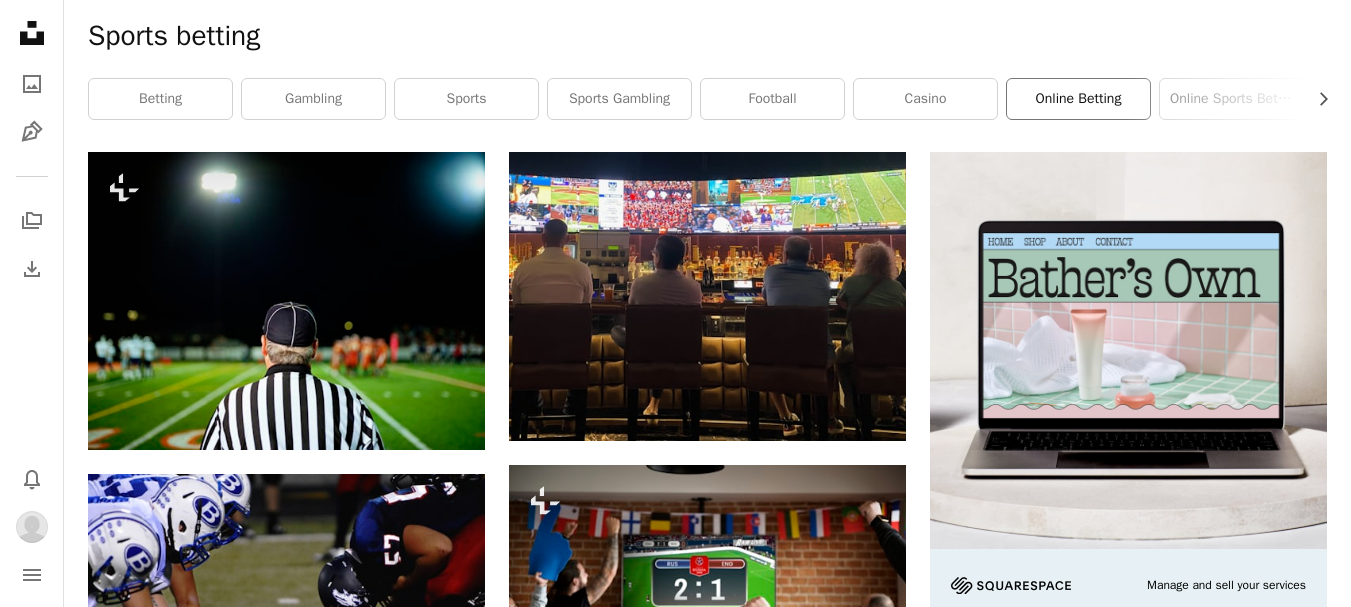 click on "online betting" at bounding box center [1078, 99] 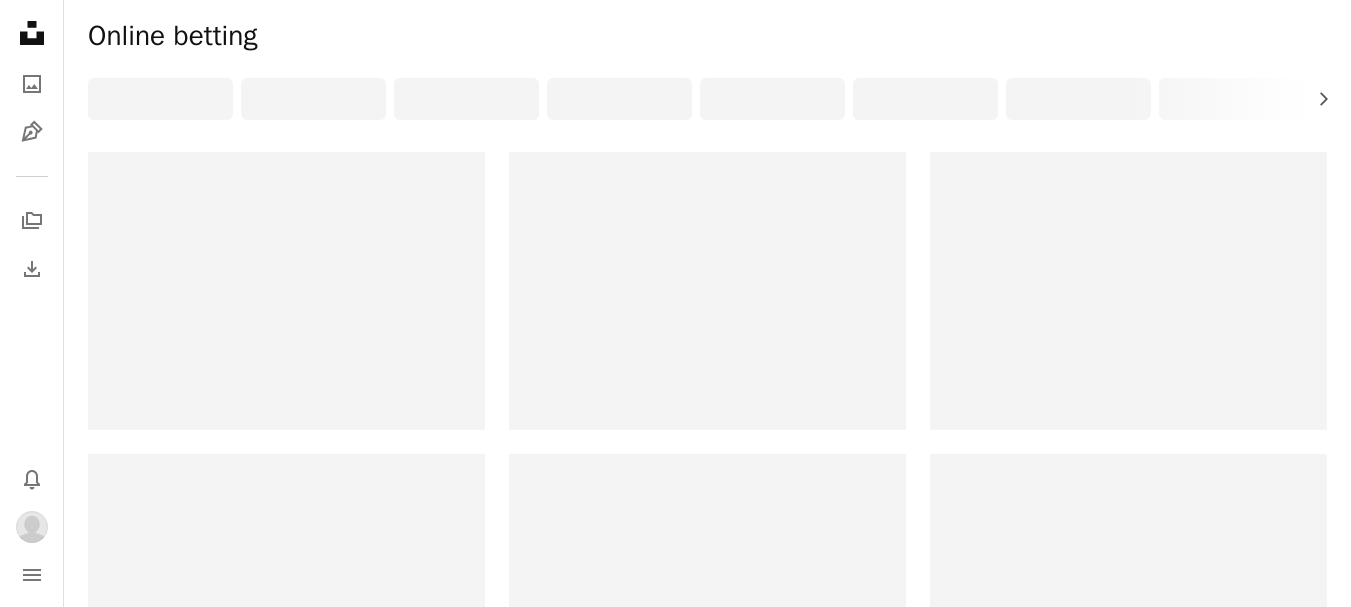 scroll, scrollTop: 0, scrollLeft: 0, axis: both 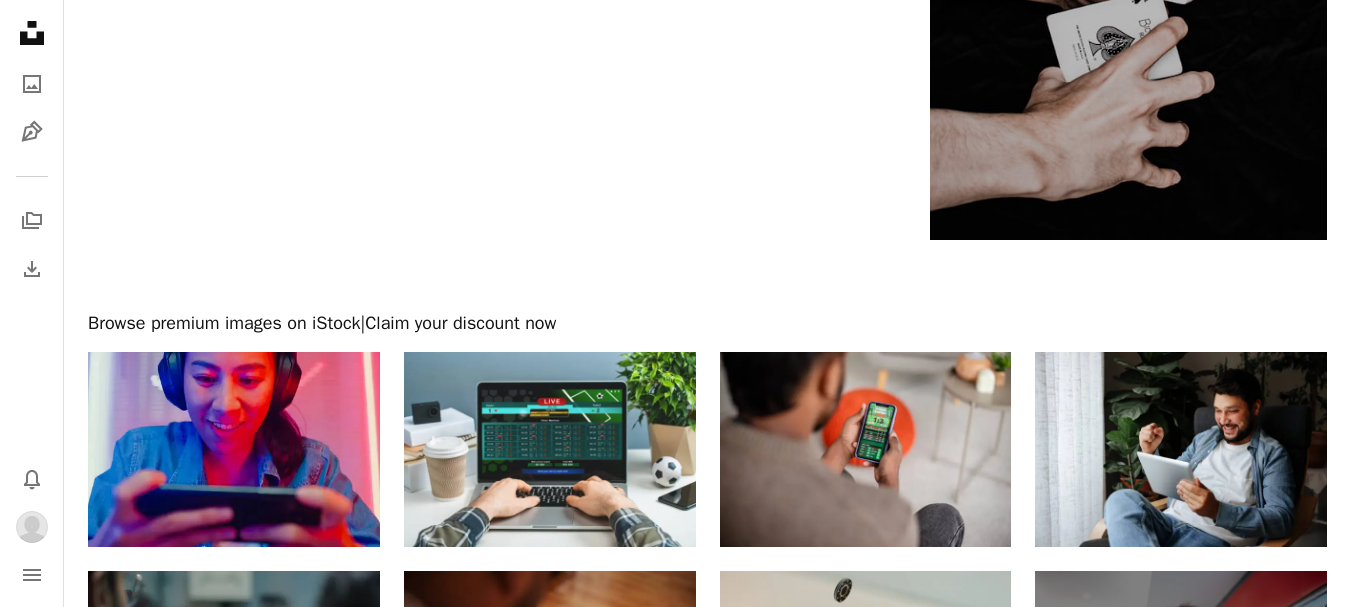 drag, startPoint x: 588, startPoint y: 480, endPoint x: 555, endPoint y: 172, distance: 309.76282 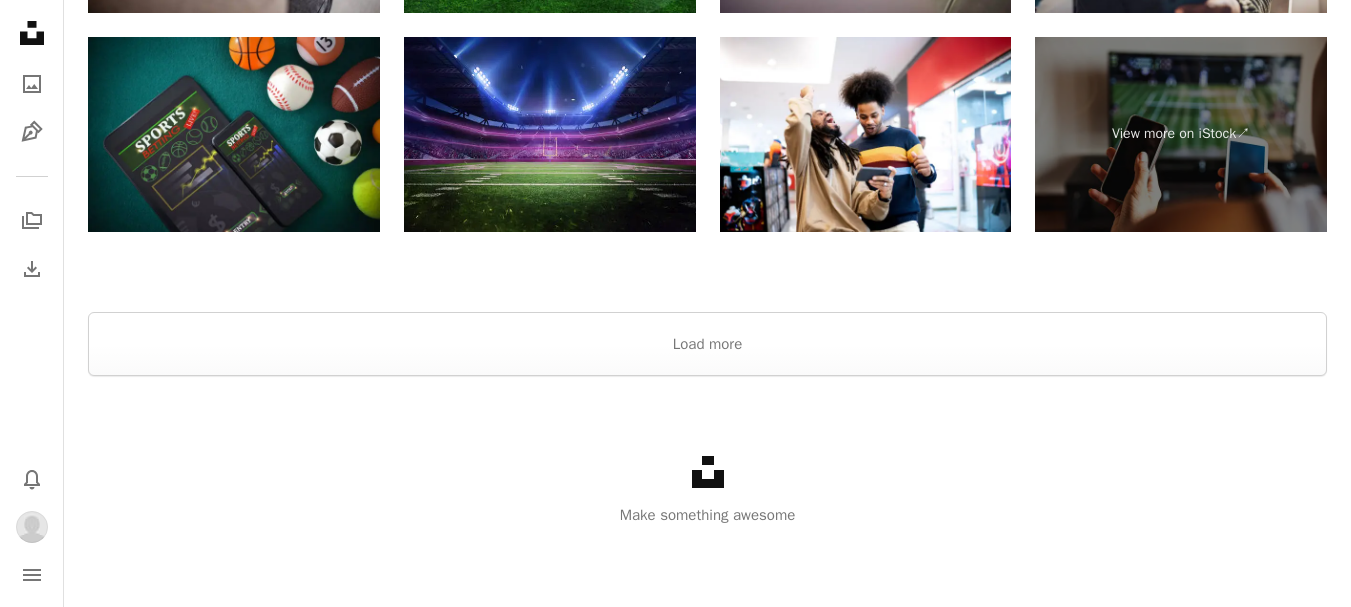 scroll, scrollTop: 160, scrollLeft: 0, axis: vertical 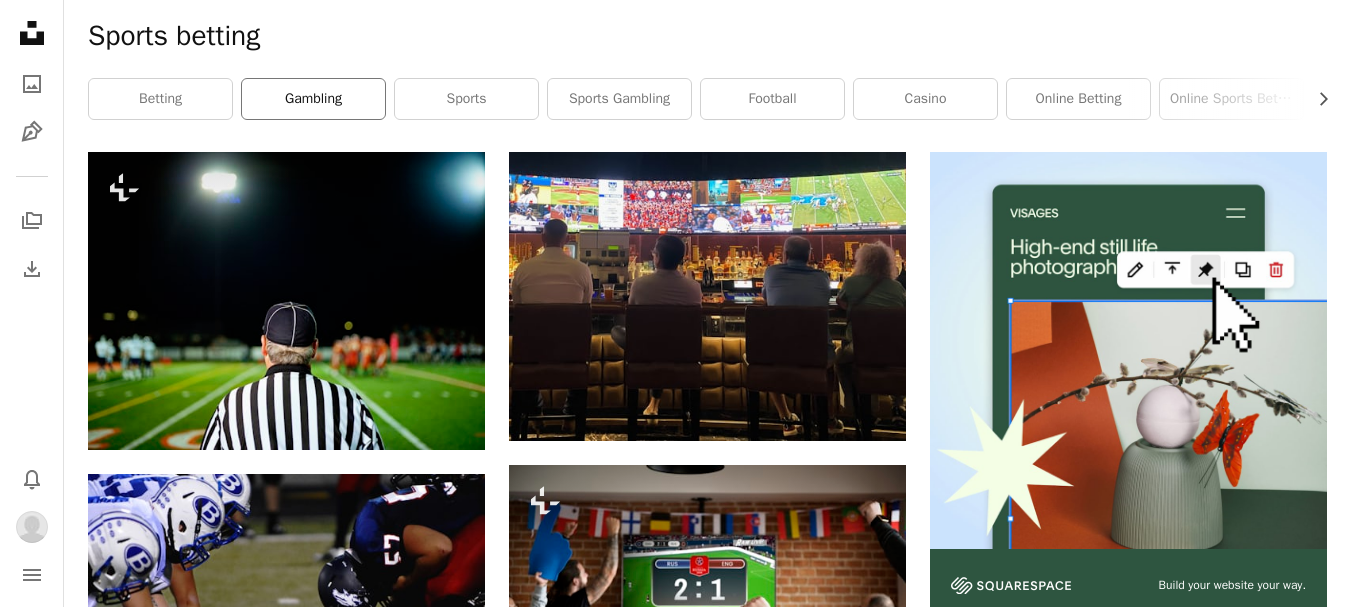 click on "gambling" at bounding box center [313, 99] 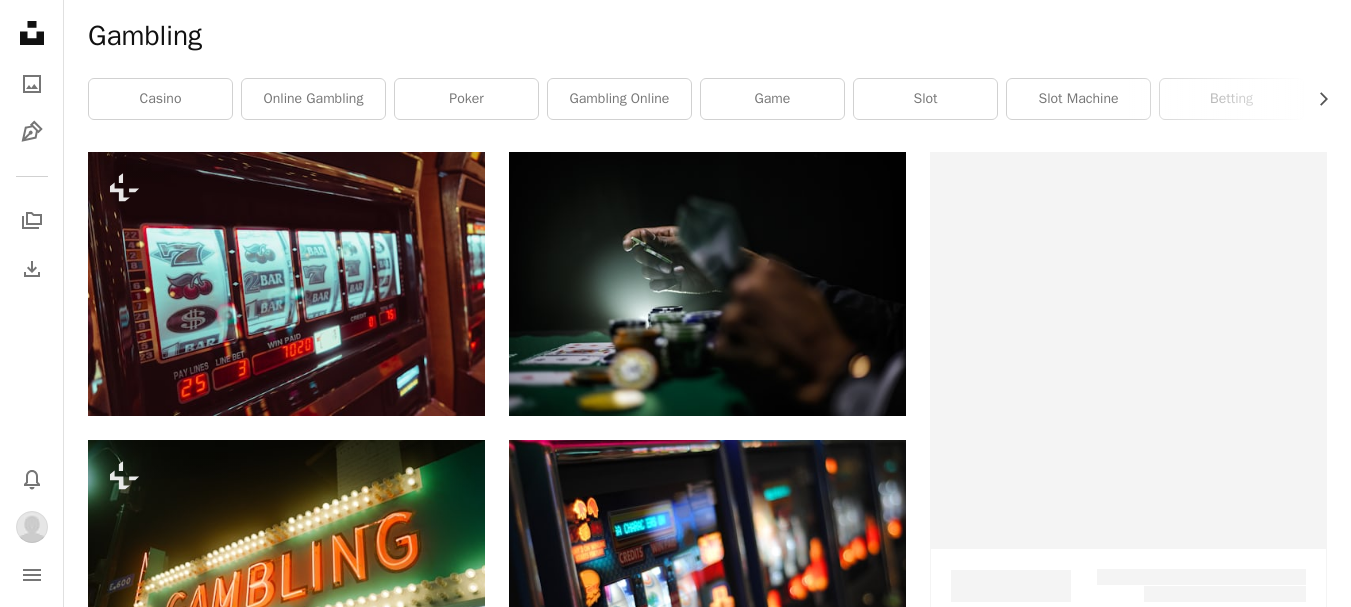 scroll, scrollTop: 0, scrollLeft: 0, axis: both 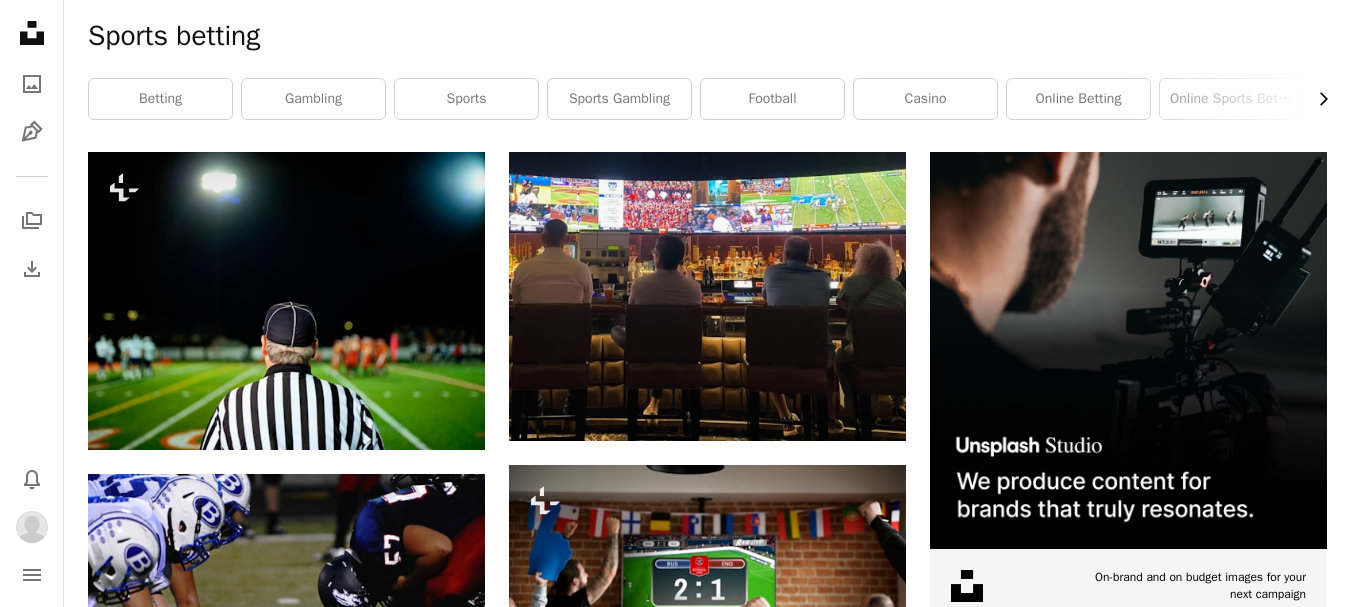 click on "Chevron right" 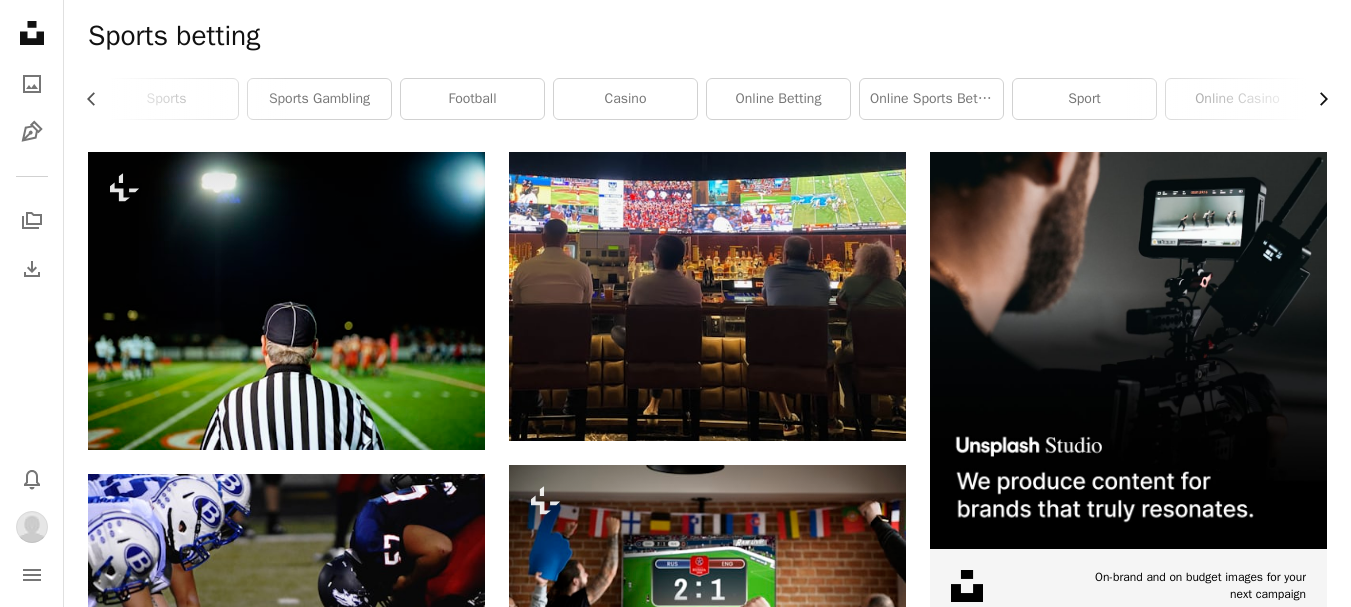 click on "Chevron right" 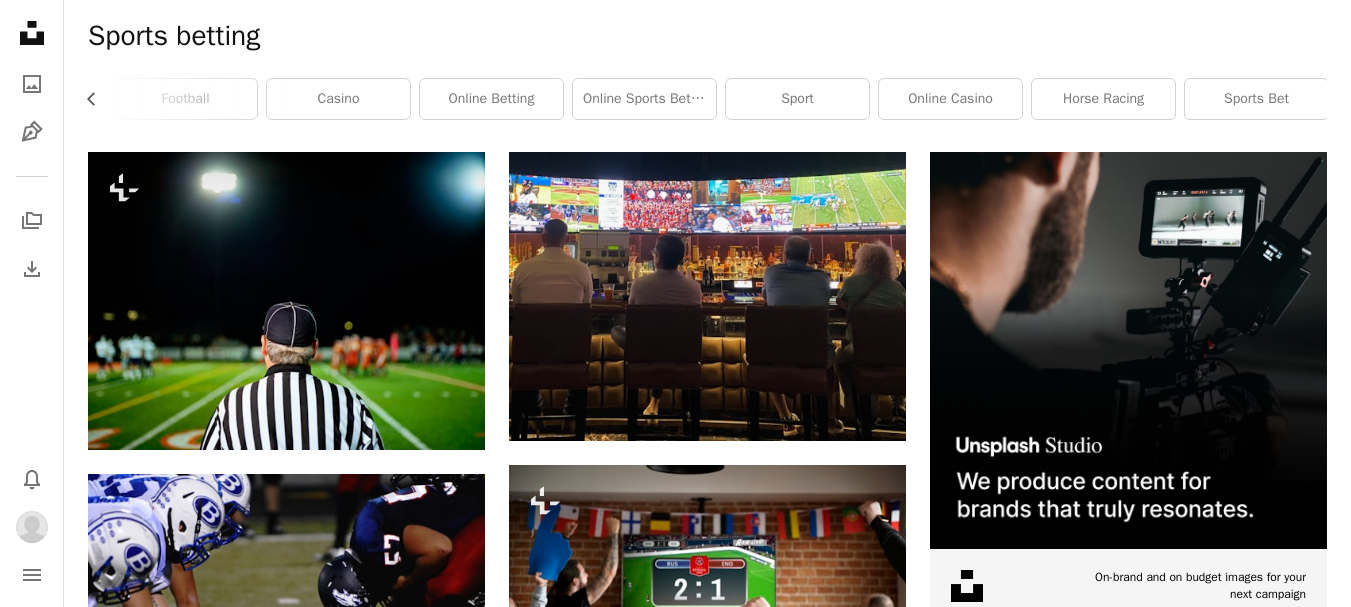scroll, scrollTop: 0, scrollLeft: 589, axis: horizontal 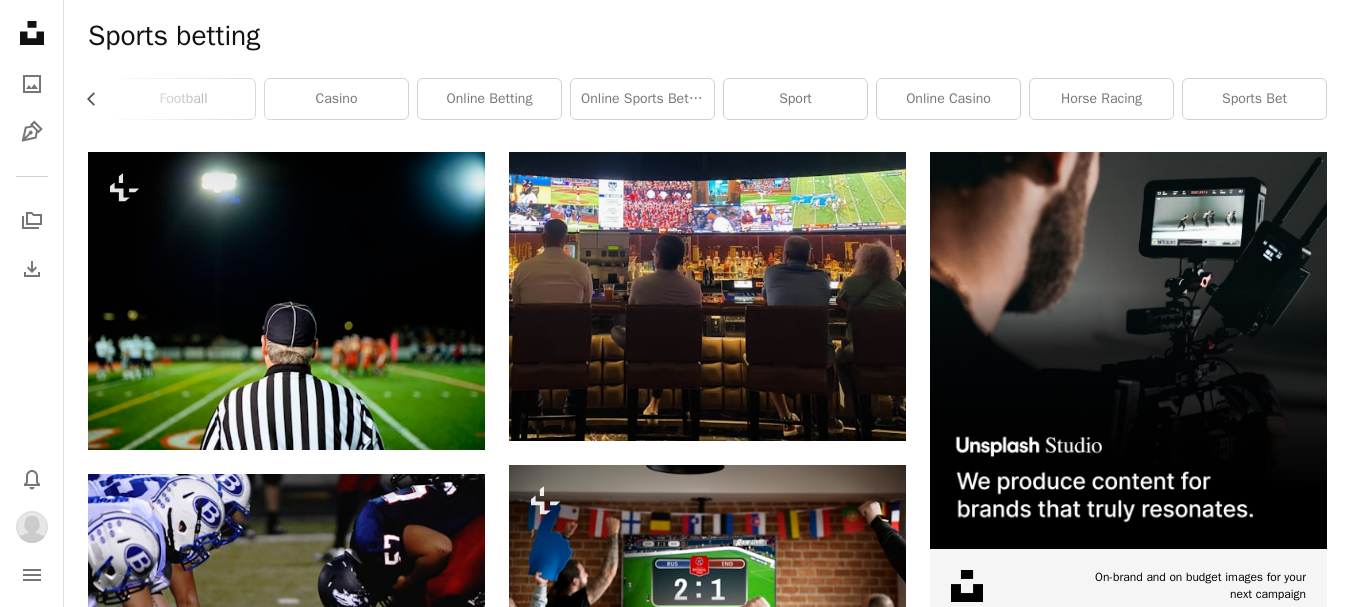 click on "sports bet" at bounding box center (1254, 99) 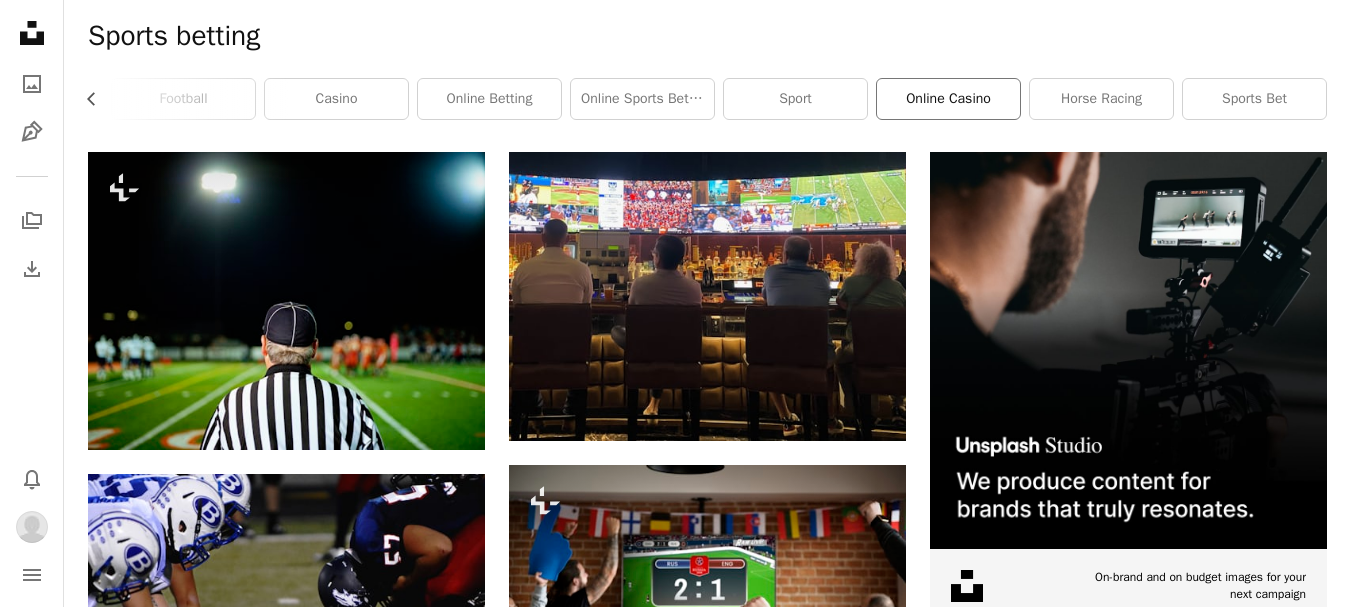 click on "online casino" at bounding box center (948, 99) 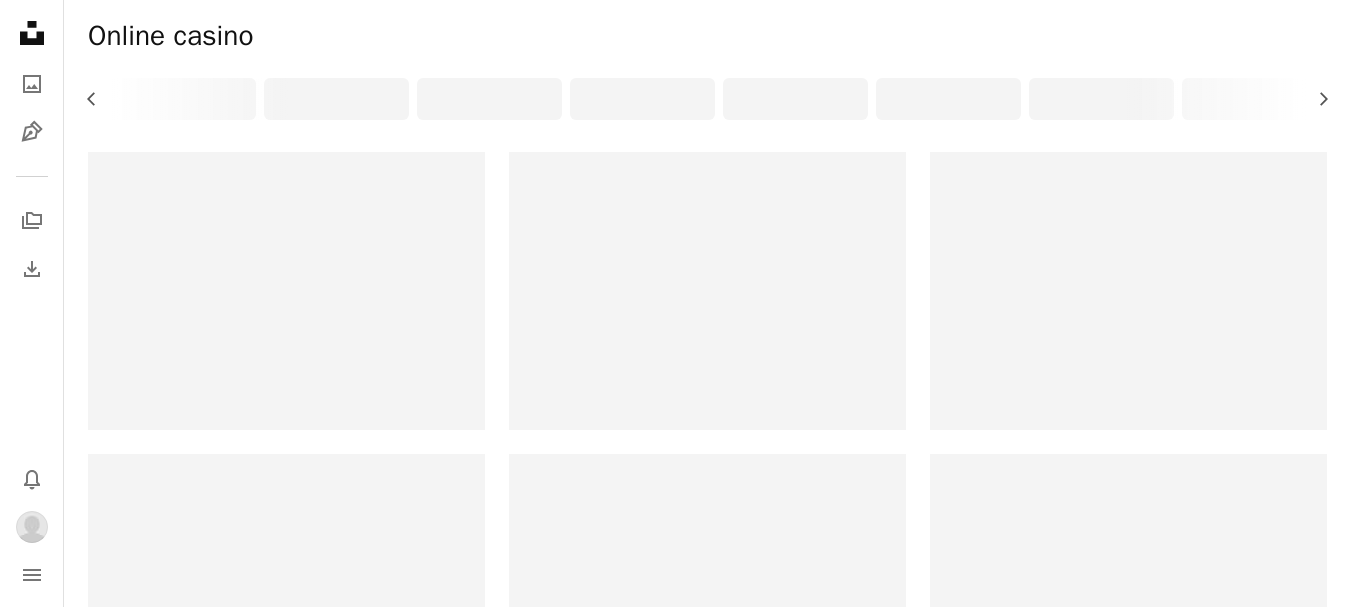 scroll, scrollTop: 0, scrollLeft: 0, axis: both 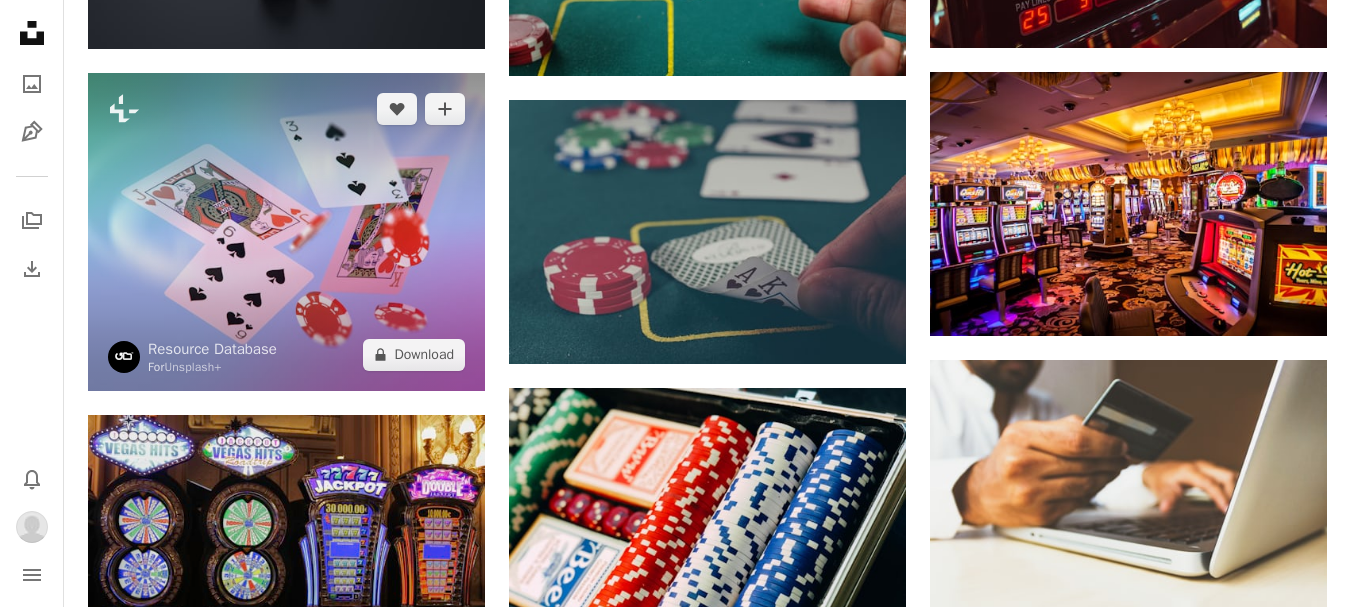 drag, startPoint x: 358, startPoint y: 212, endPoint x: 227, endPoint y: 256, distance: 138.1919 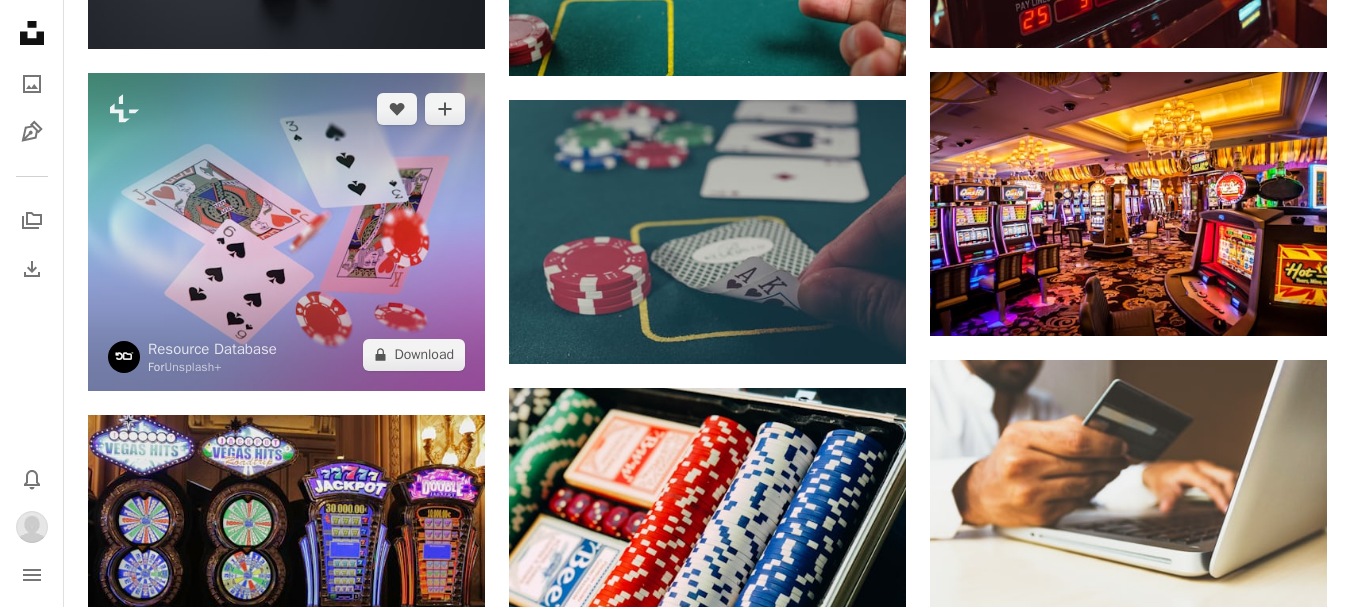 click at bounding box center [286, 232] 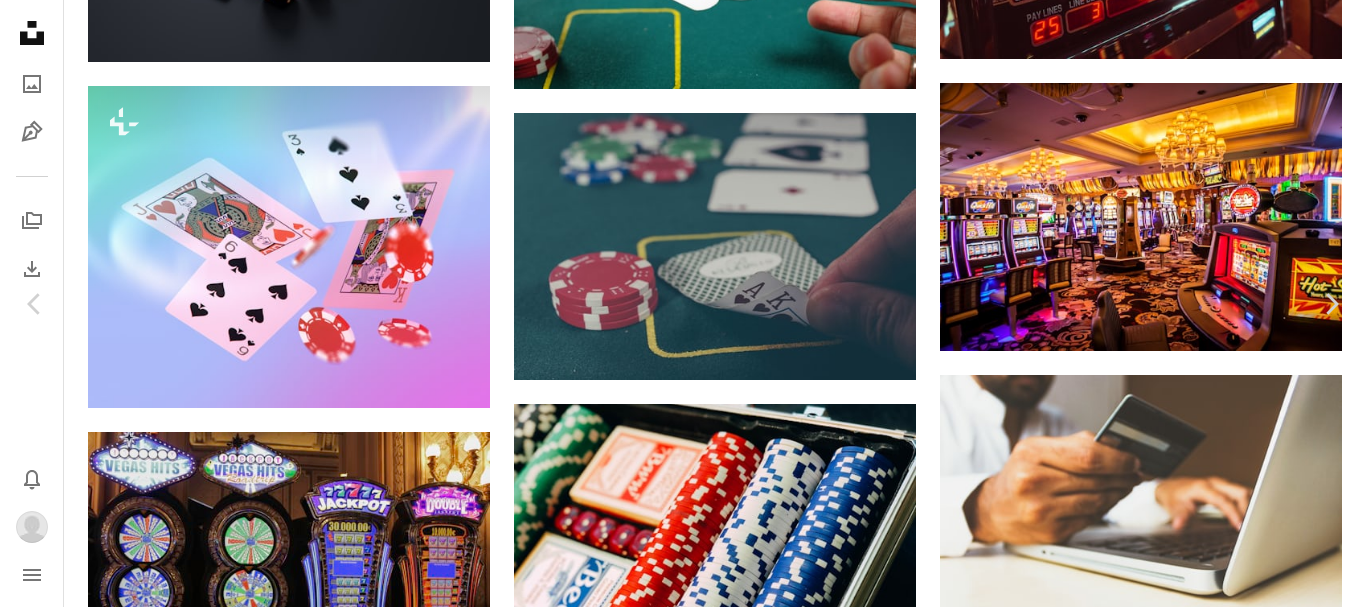 click on "An X shape" at bounding box center [20, 20] 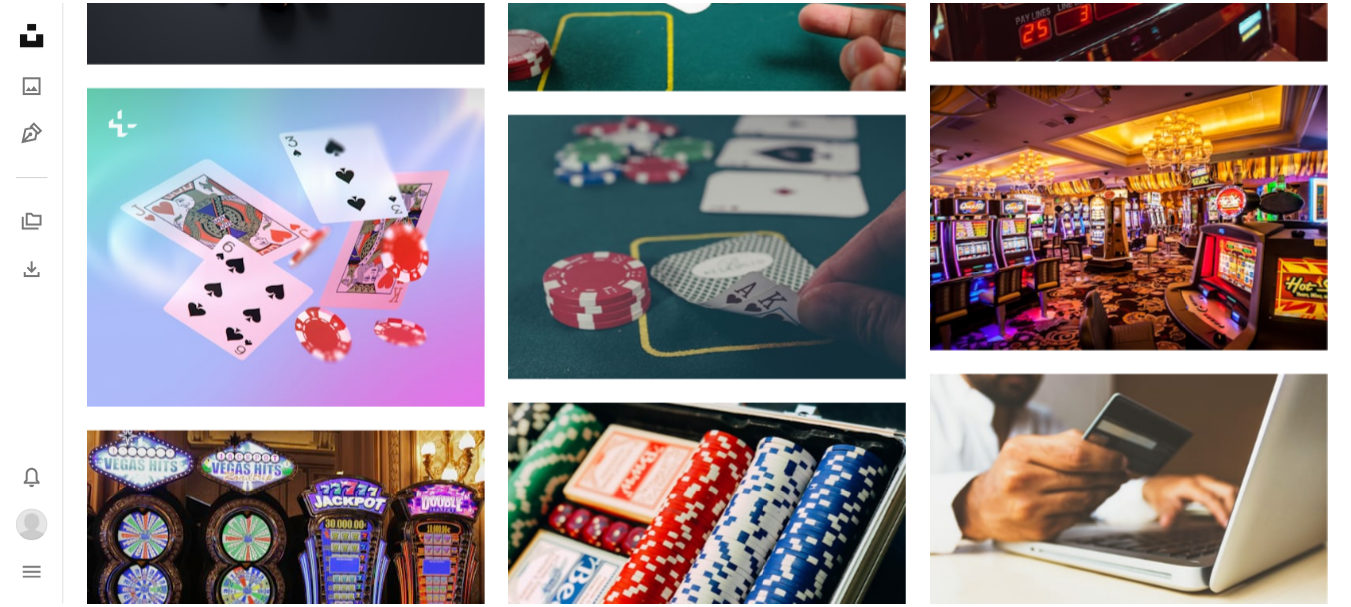 scroll, scrollTop: 0, scrollLeft: 574, axis: horizontal 